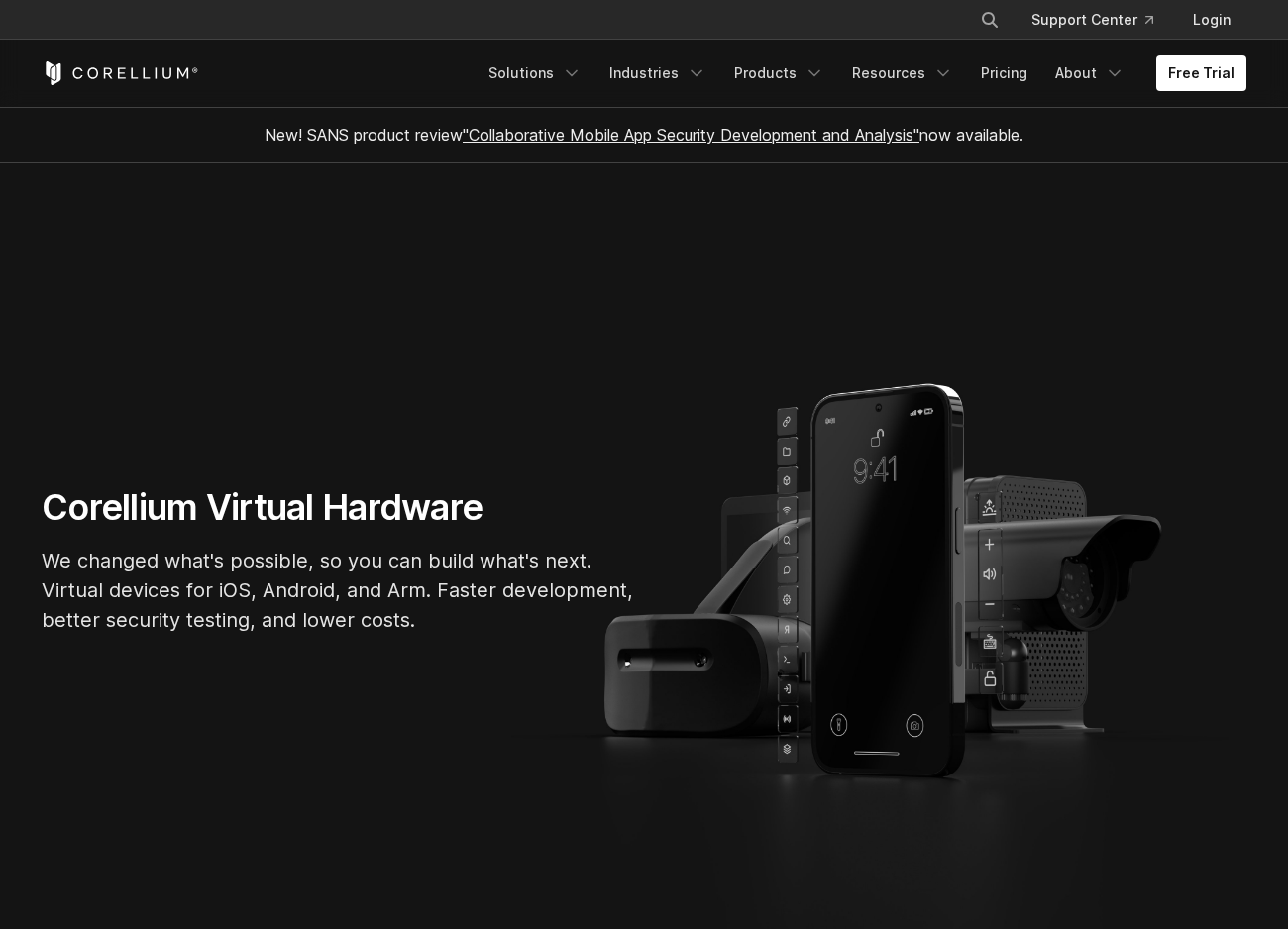 scroll, scrollTop: 4256, scrollLeft: 0, axis: vertical 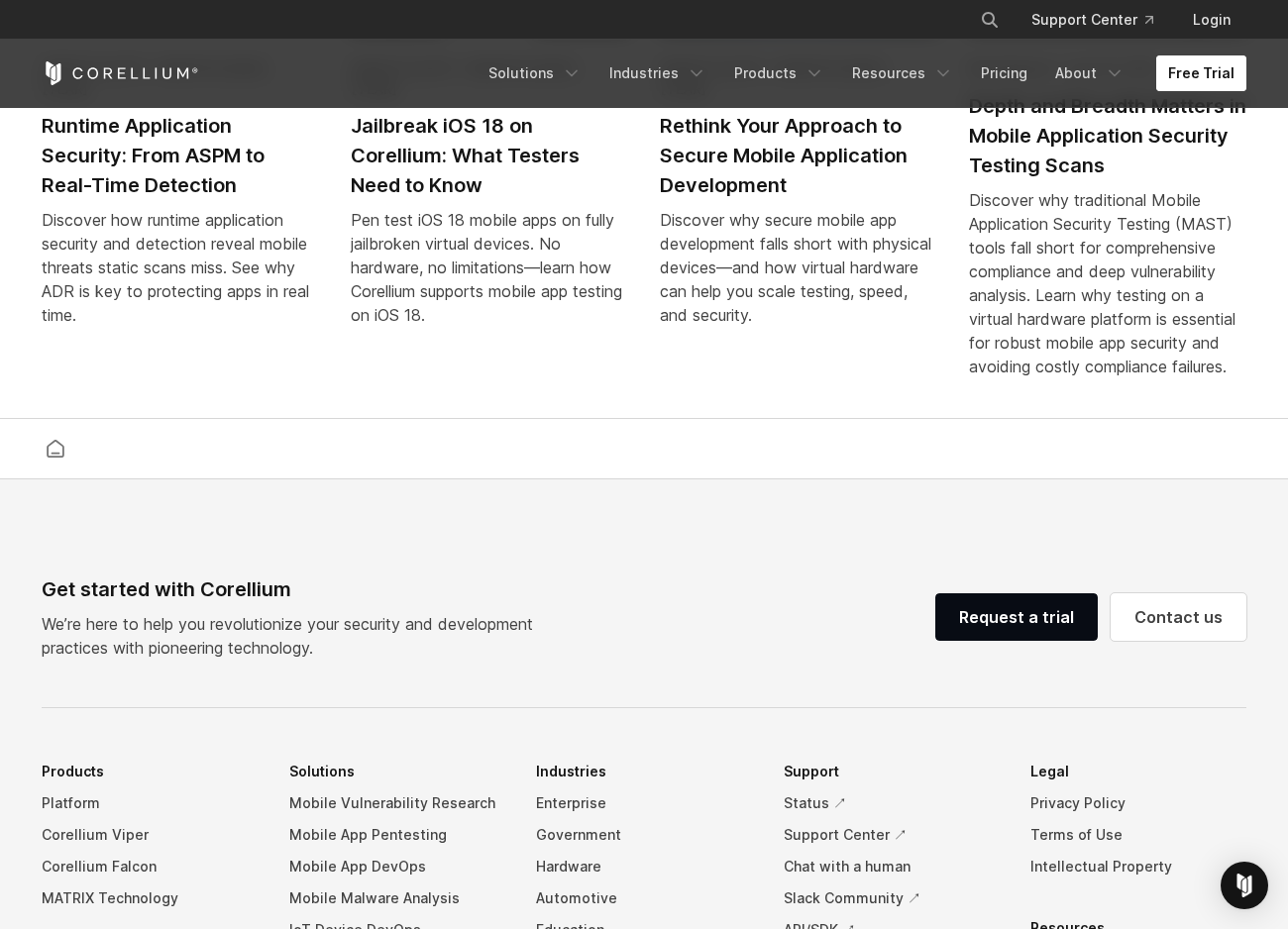 click on "Free Trial" at bounding box center [1201, 73] 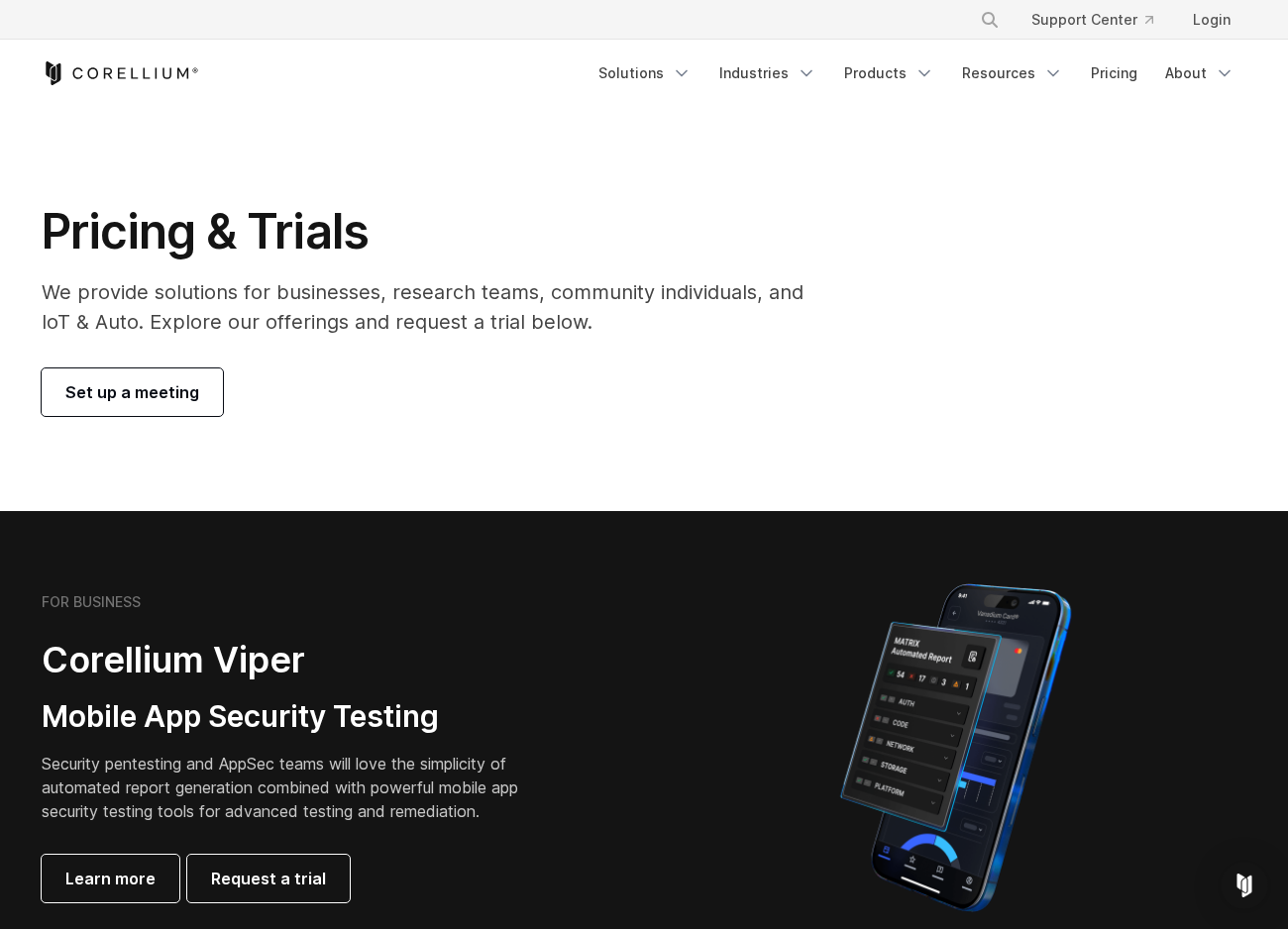 scroll, scrollTop: 1050, scrollLeft: 0, axis: vertical 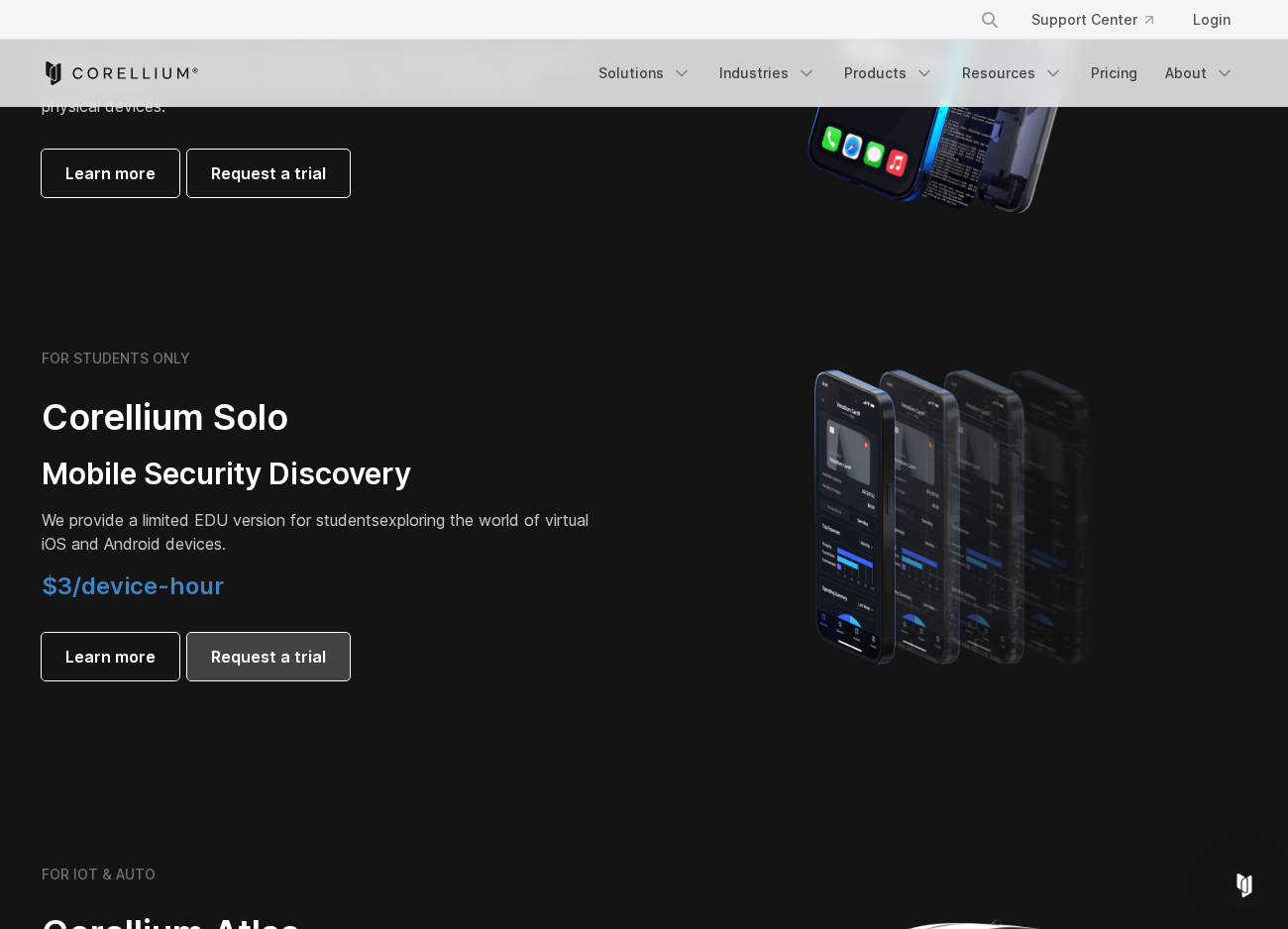 click on "Request a trial" at bounding box center (268, 657) 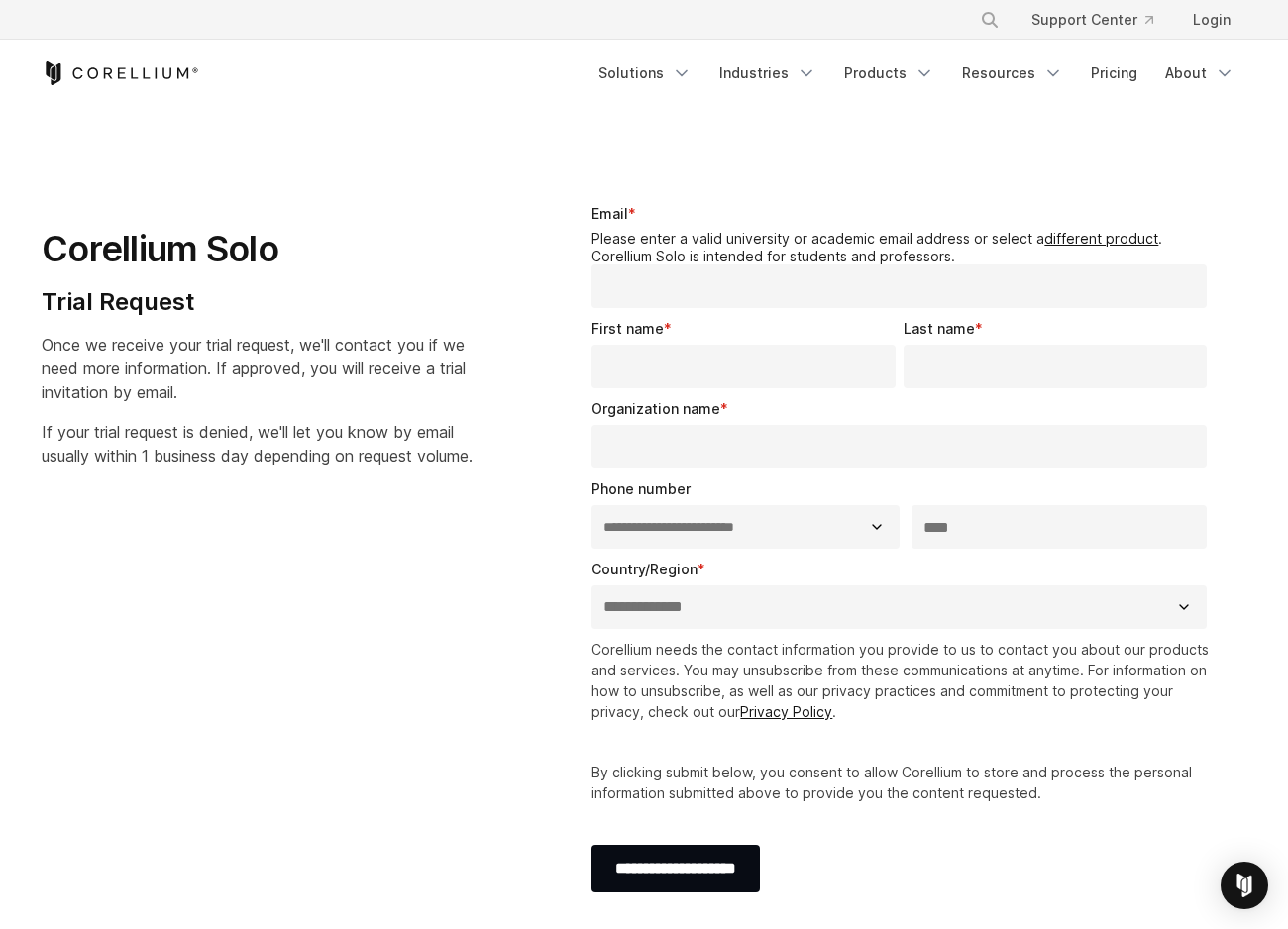 select on "**" 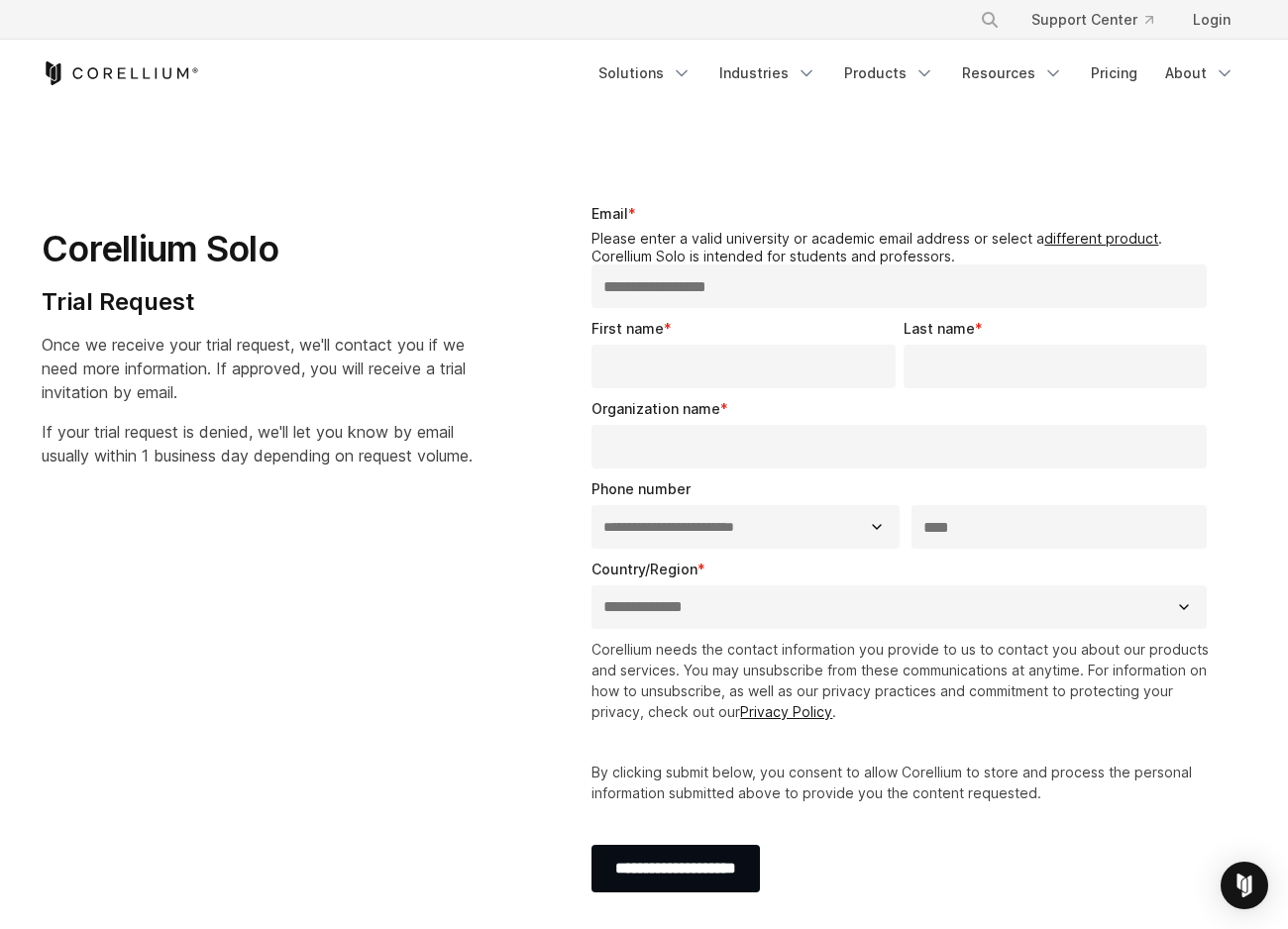 type on "**********" 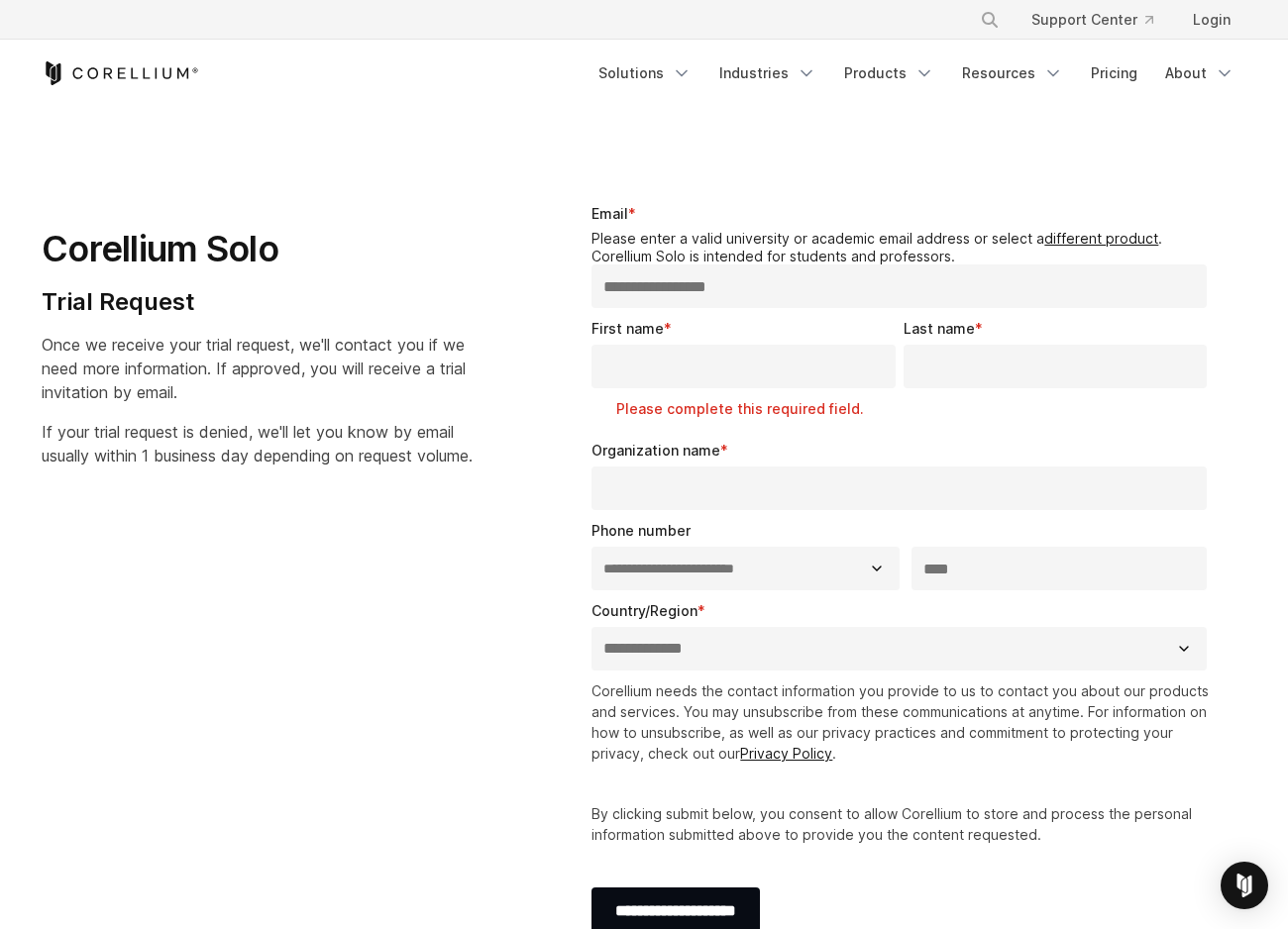 click on "Free Trial
Solutions" at bounding box center [644, 73] 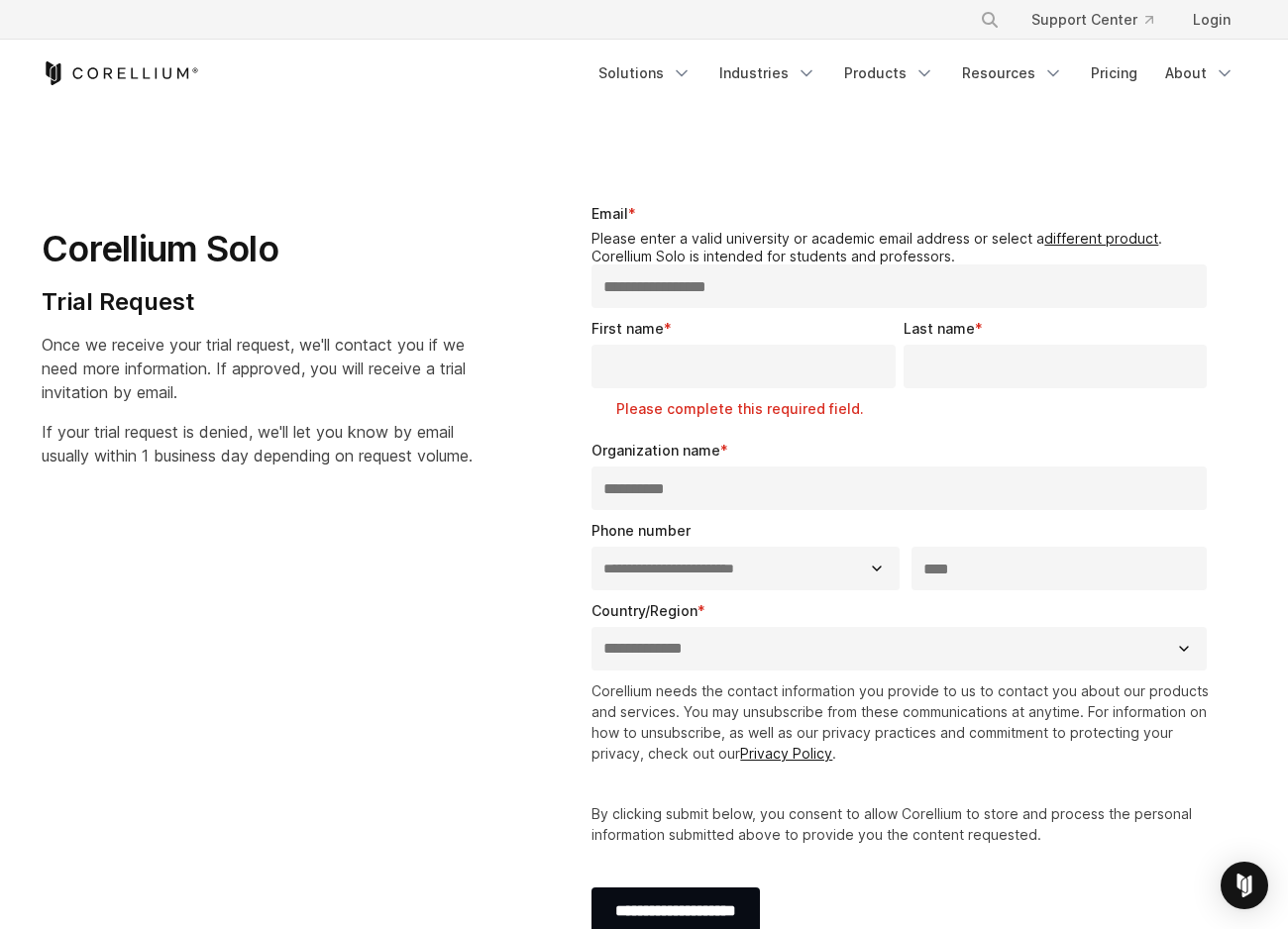 type on "**********" 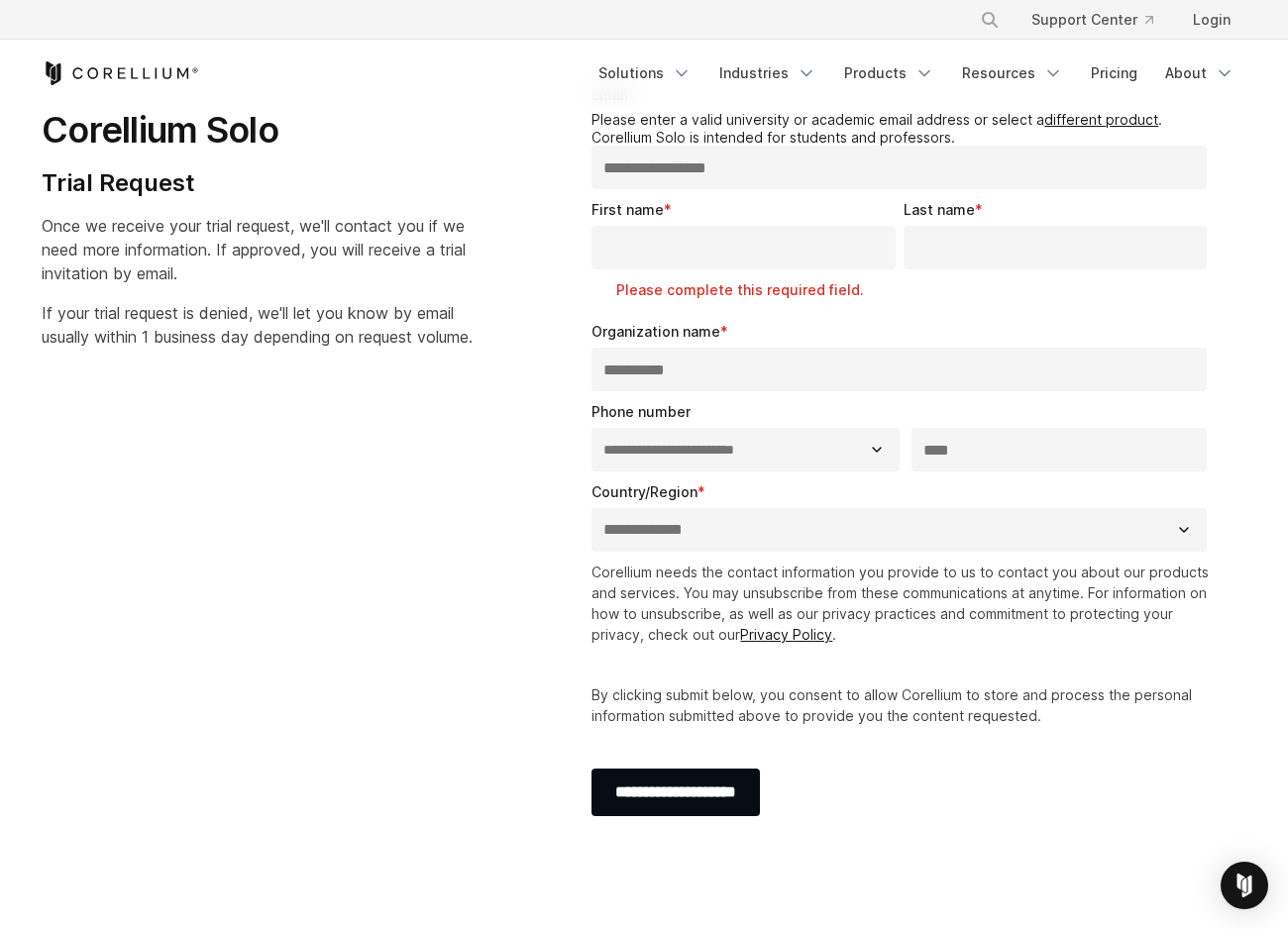 scroll, scrollTop: 121, scrollLeft: 0, axis: vertical 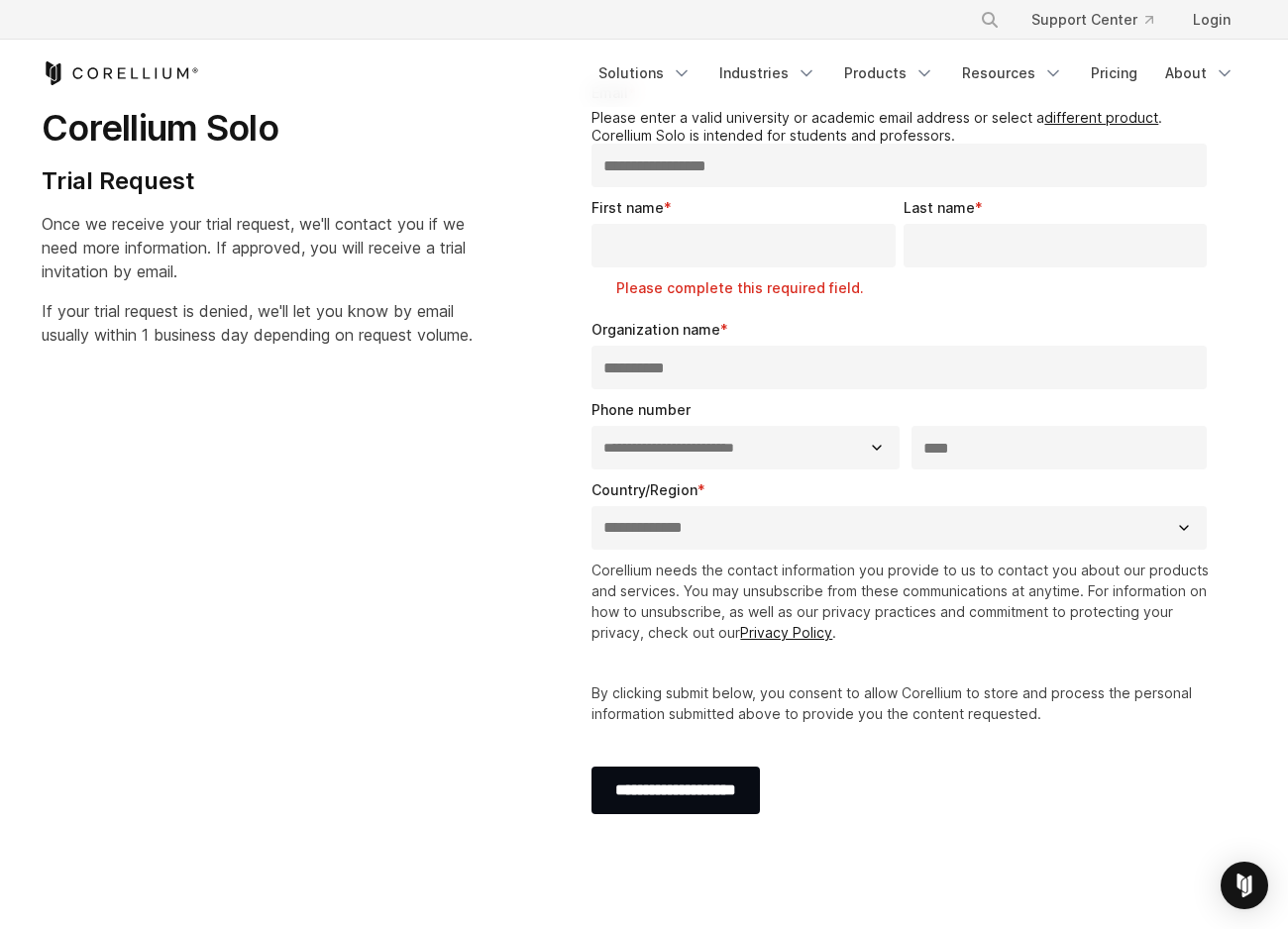 click on "**********" at bounding box center [899, 528] 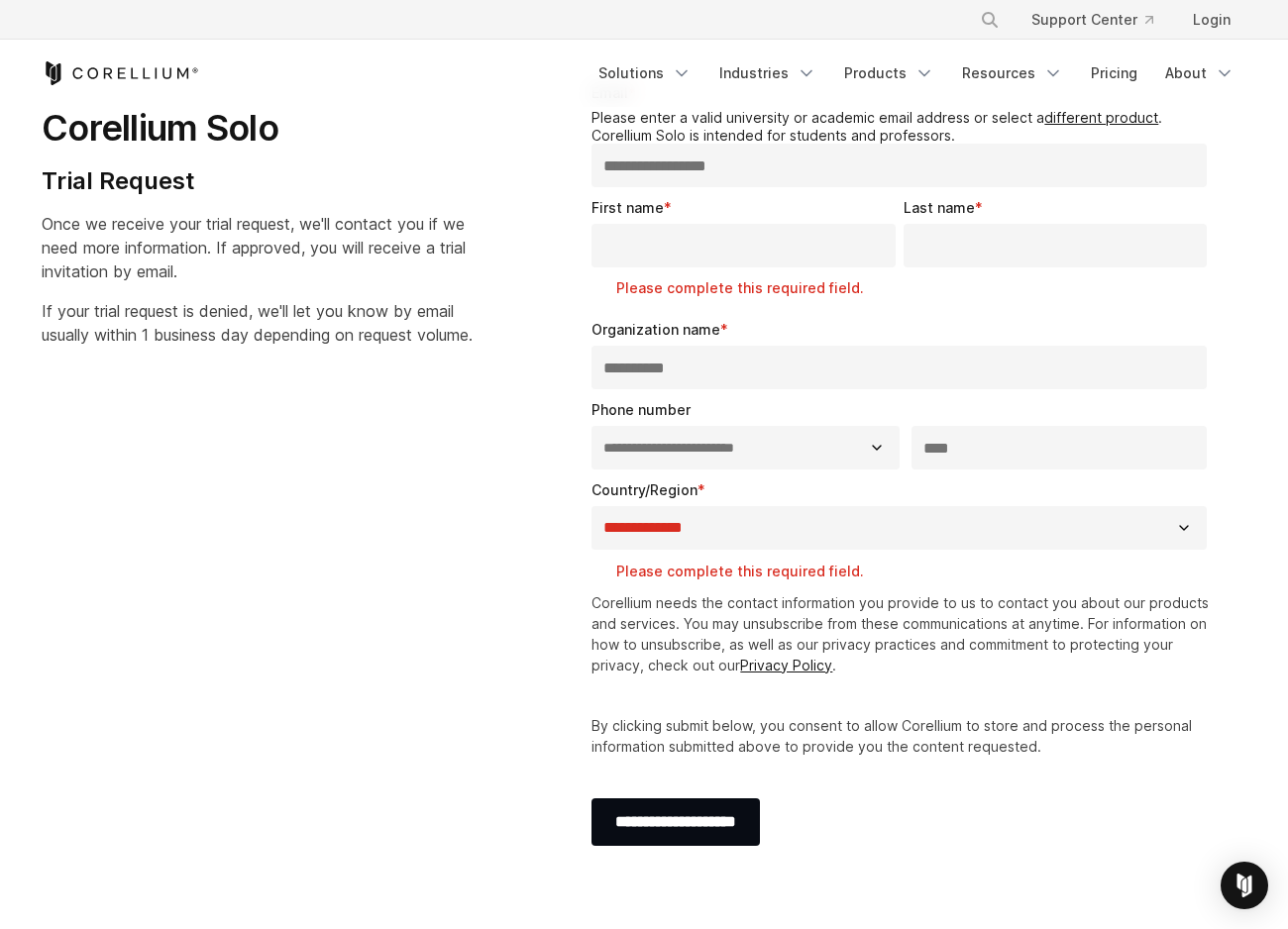 click on "**********" at bounding box center (899, 528) 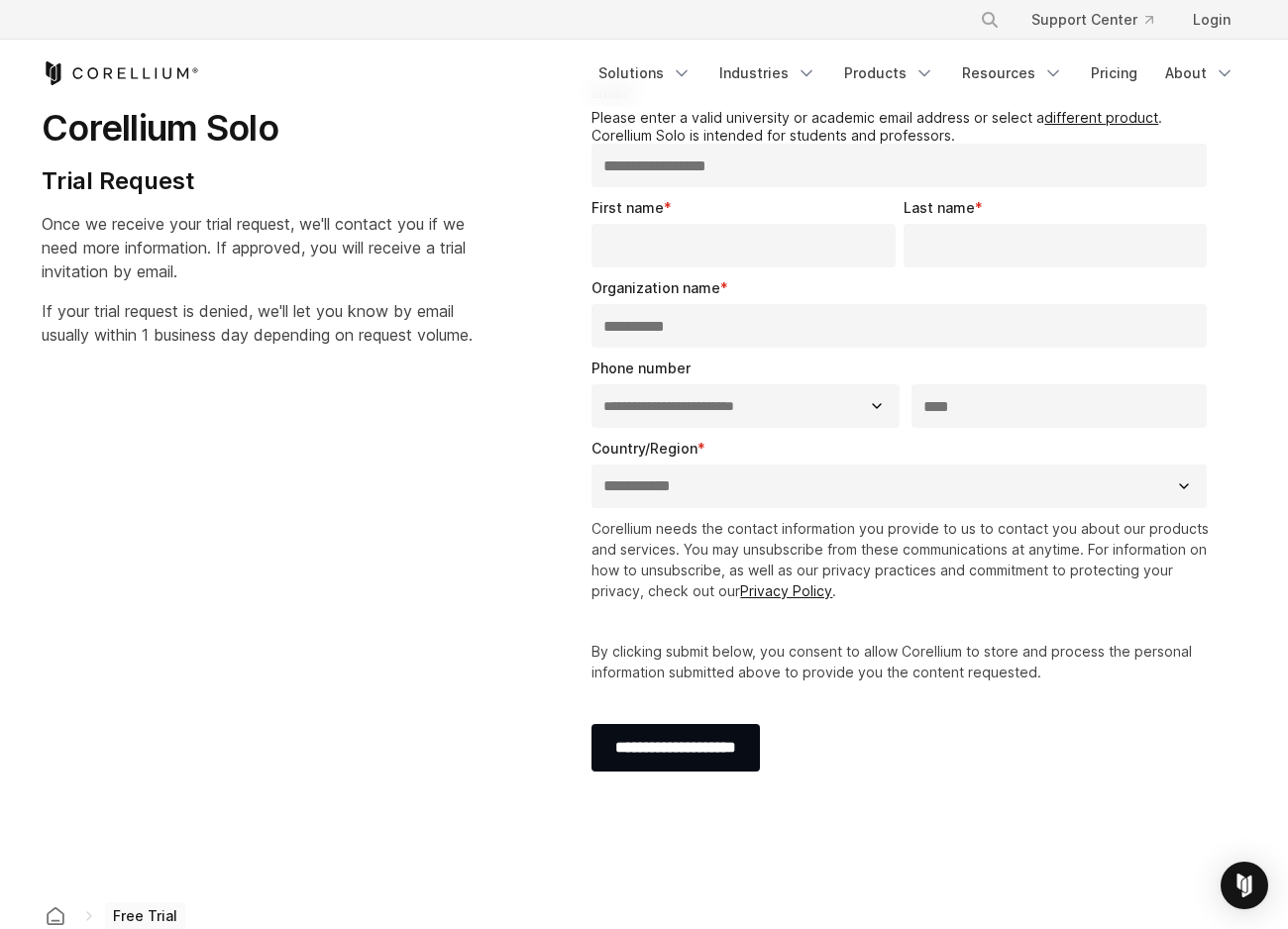 click on "First name *" at bounding box center [743, 246] 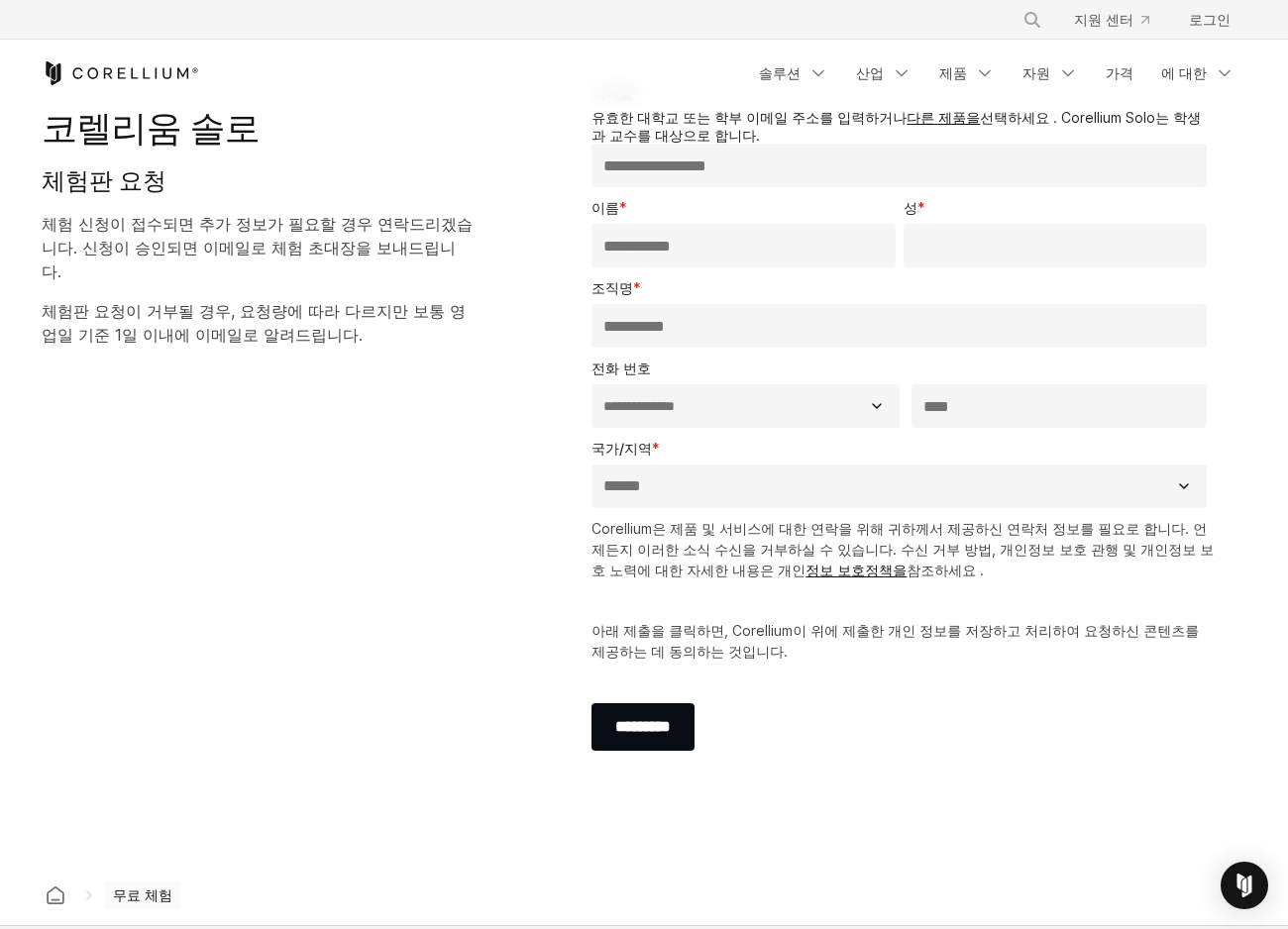 drag, startPoint x: 641, startPoint y: 243, endPoint x: 578, endPoint y: 243, distance: 63 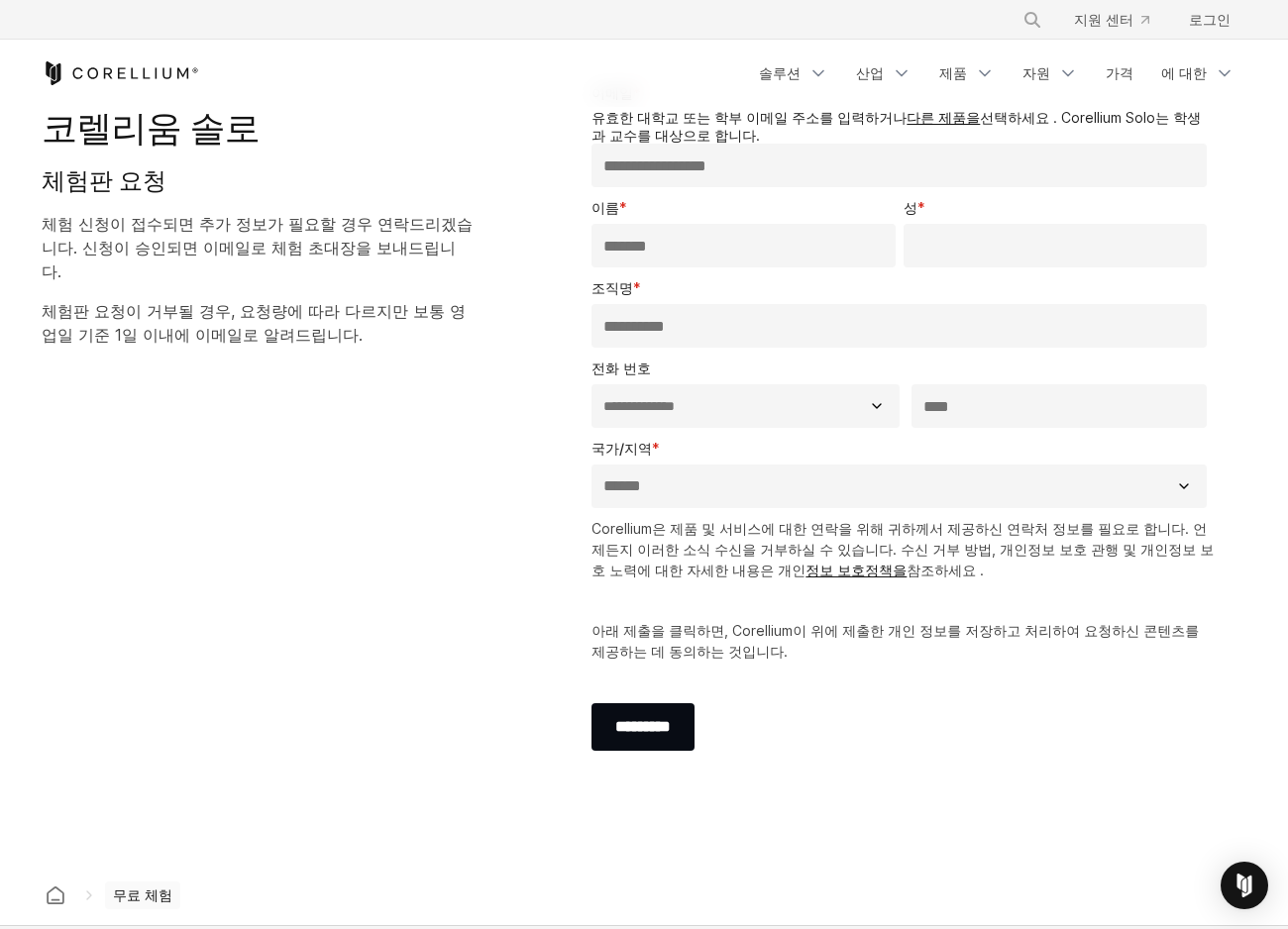 type on "*******" 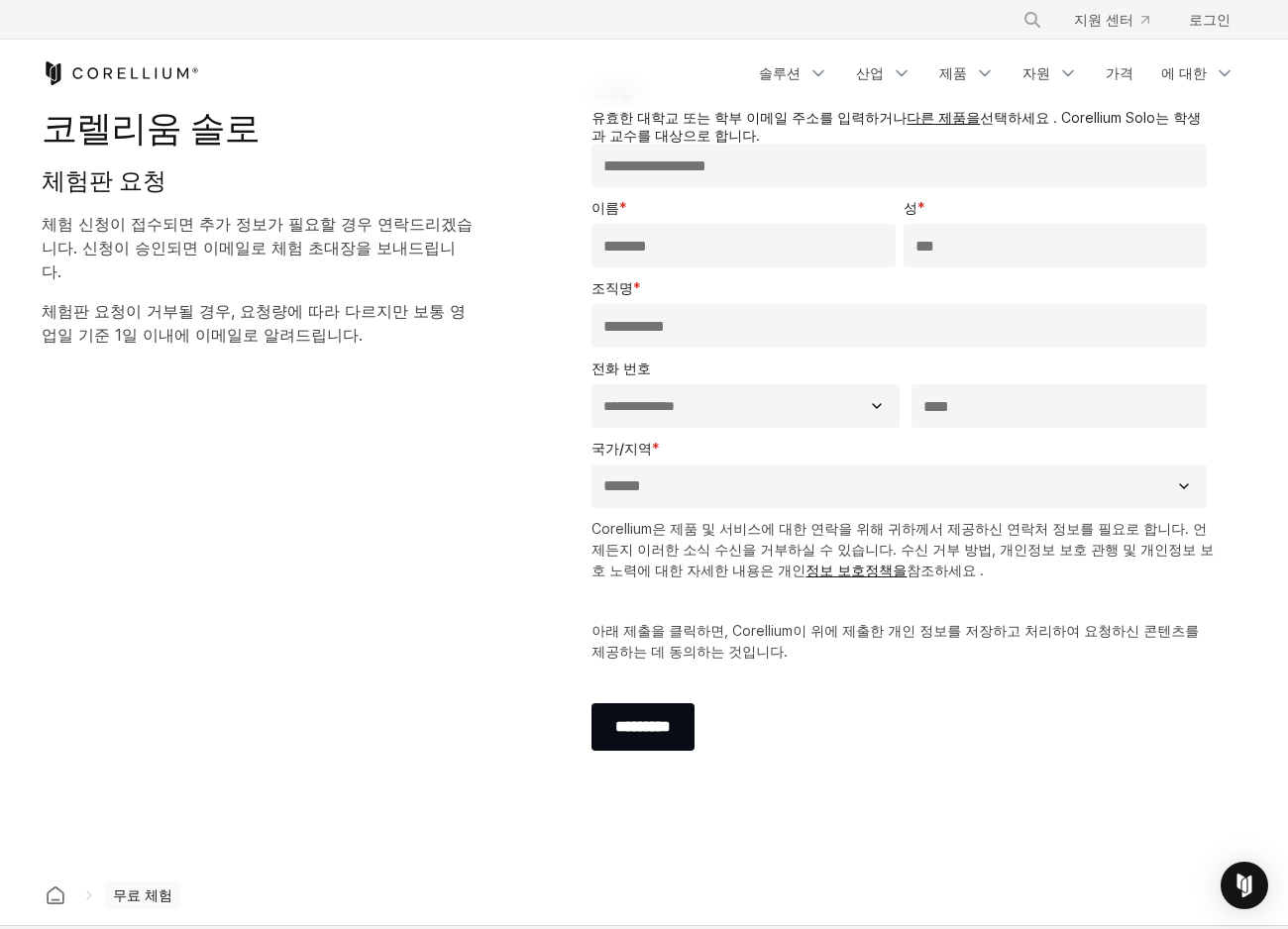 type on "***" 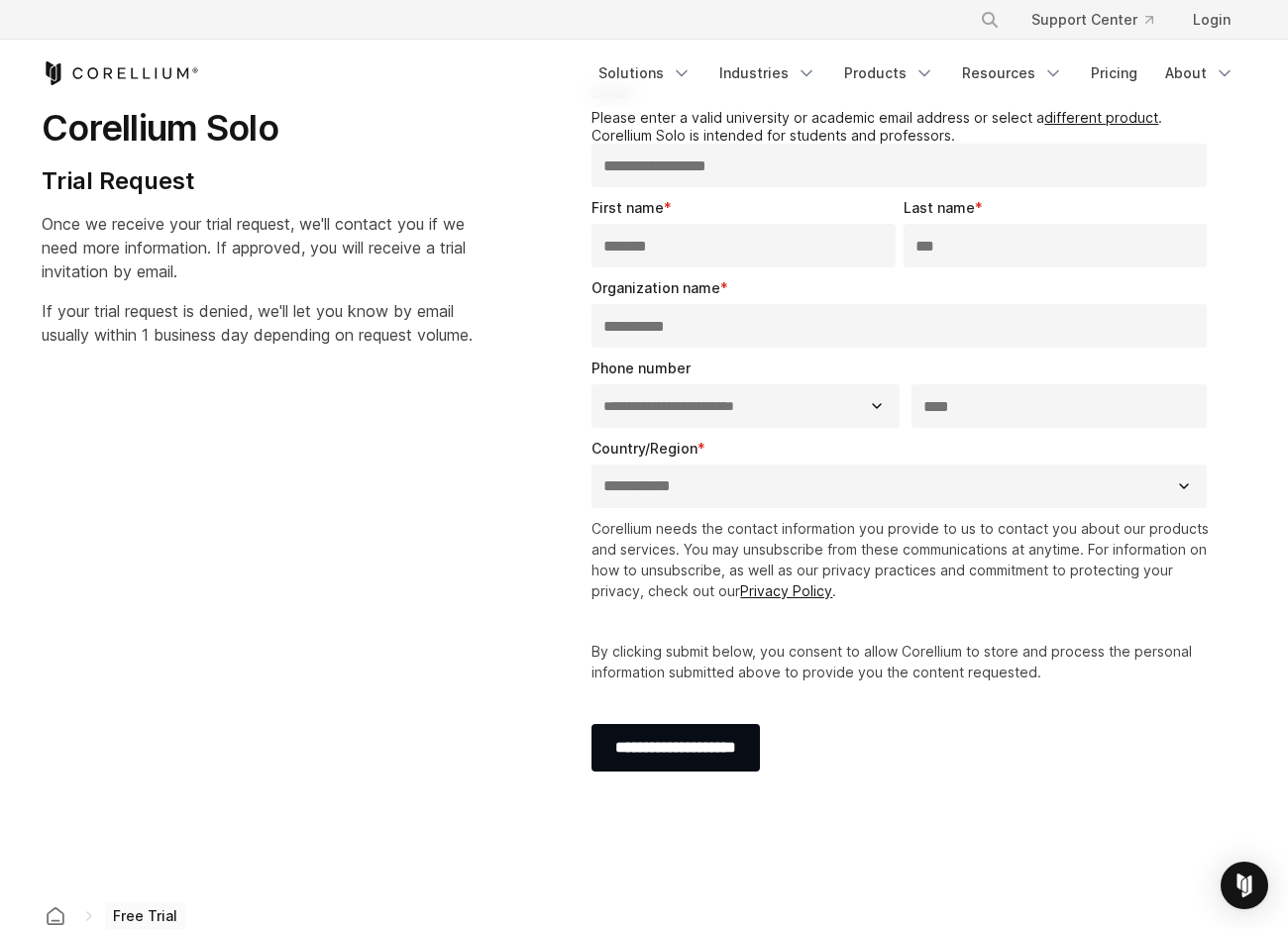 click on "**********" at bounding box center (644, 437) 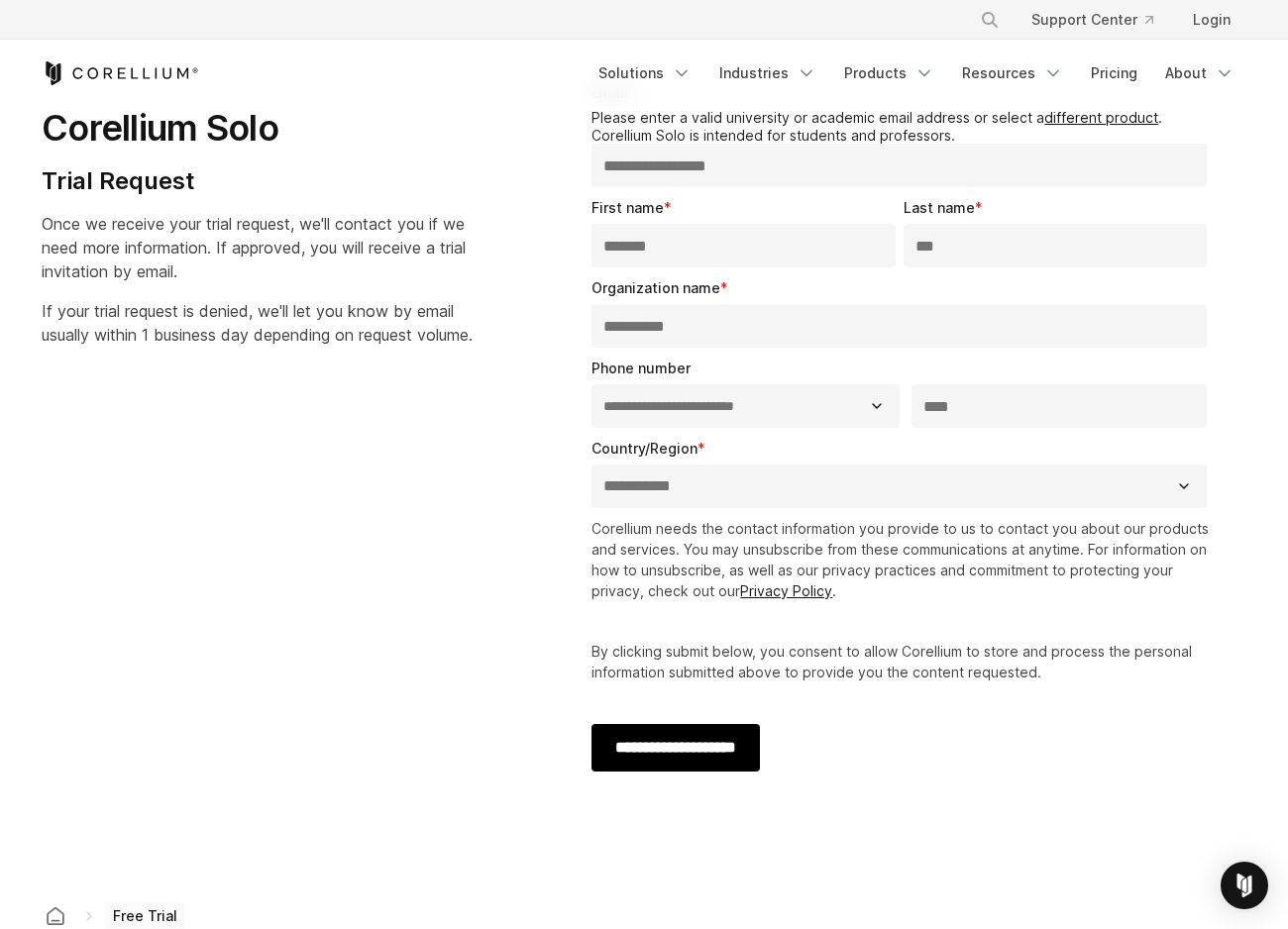 click on "**********" at bounding box center (676, 748) 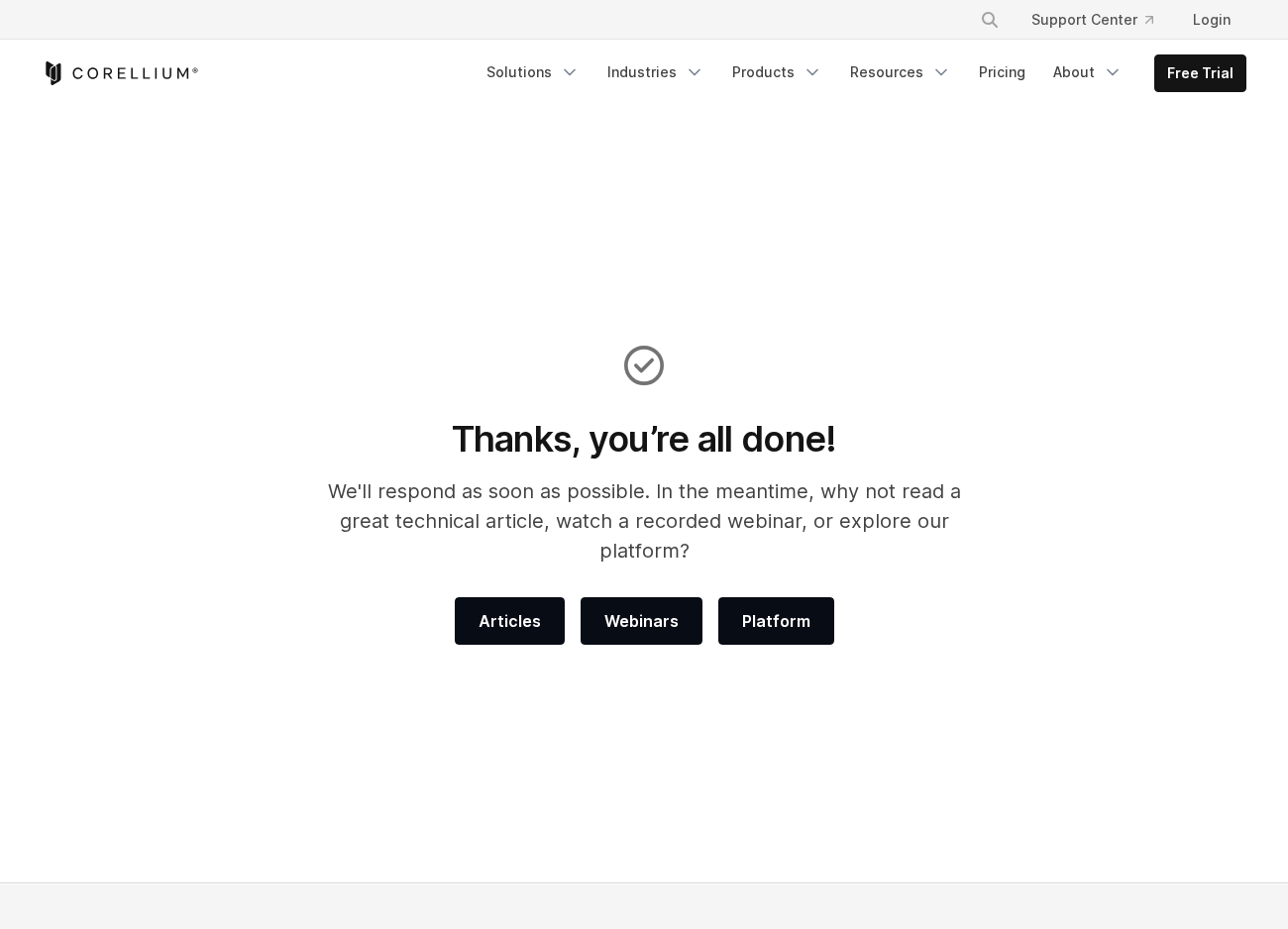 scroll, scrollTop: 0, scrollLeft: 0, axis: both 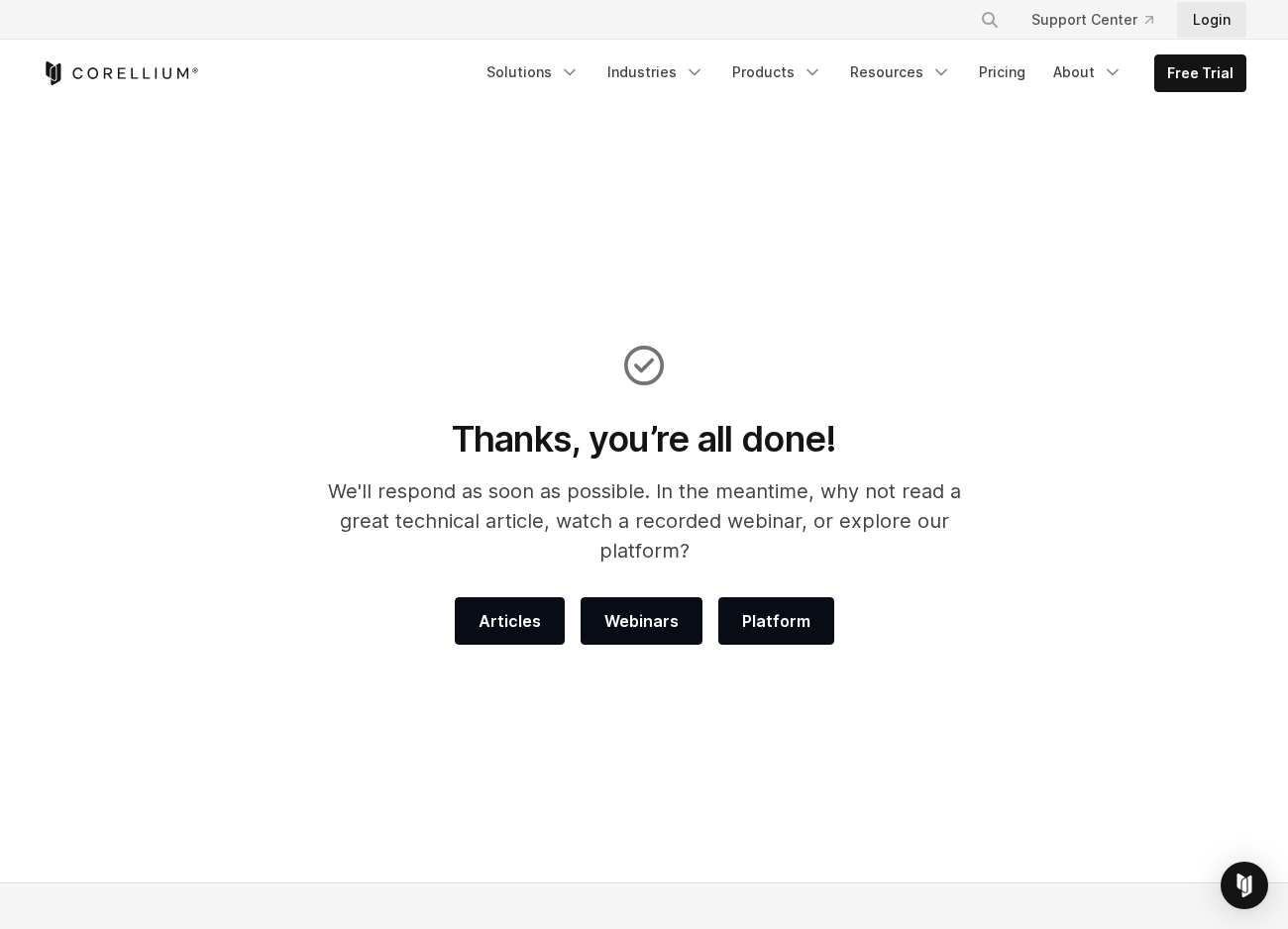 click on "Login" at bounding box center [1212, 20] 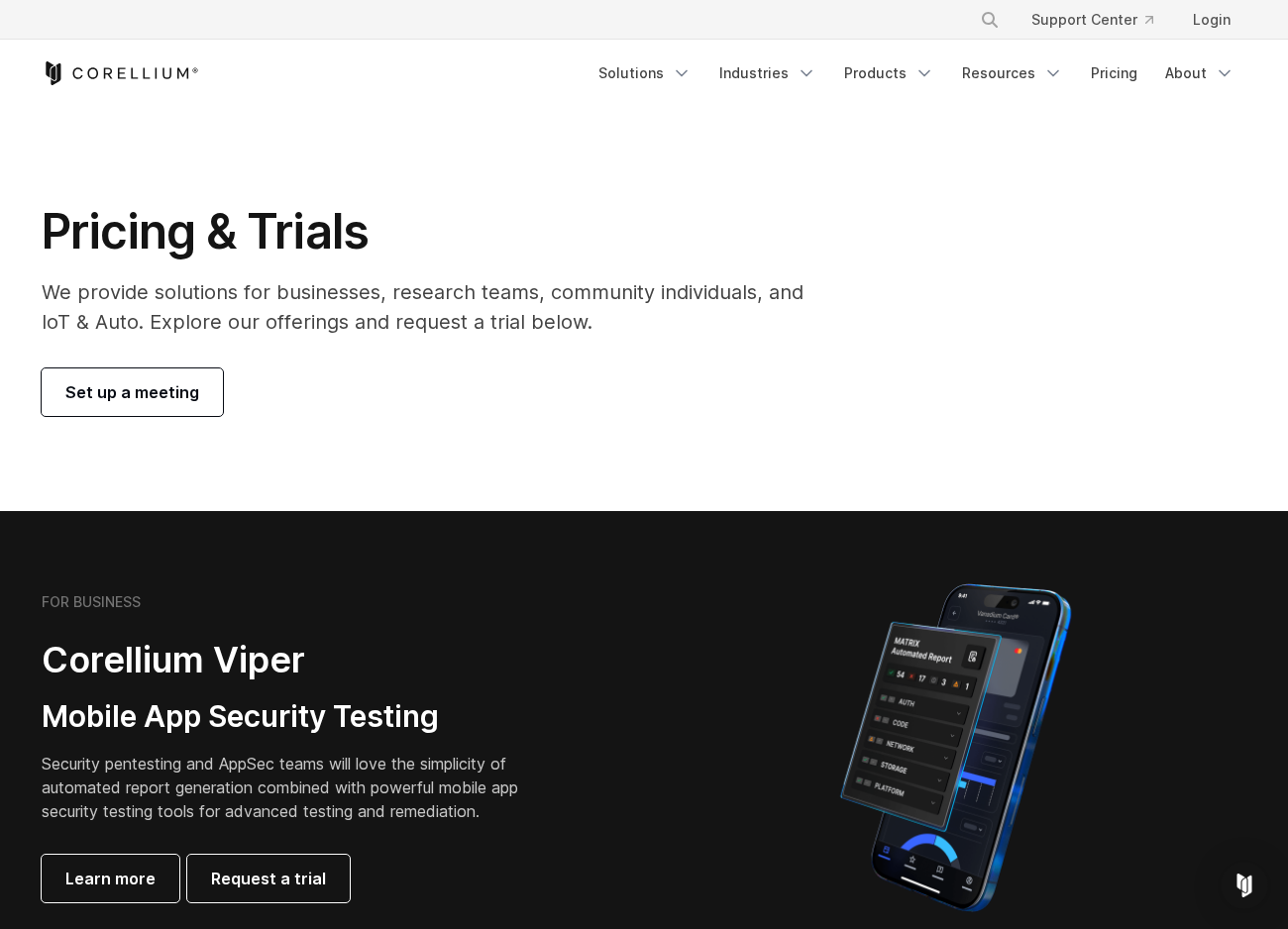 scroll, scrollTop: 0, scrollLeft: 0, axis: both 